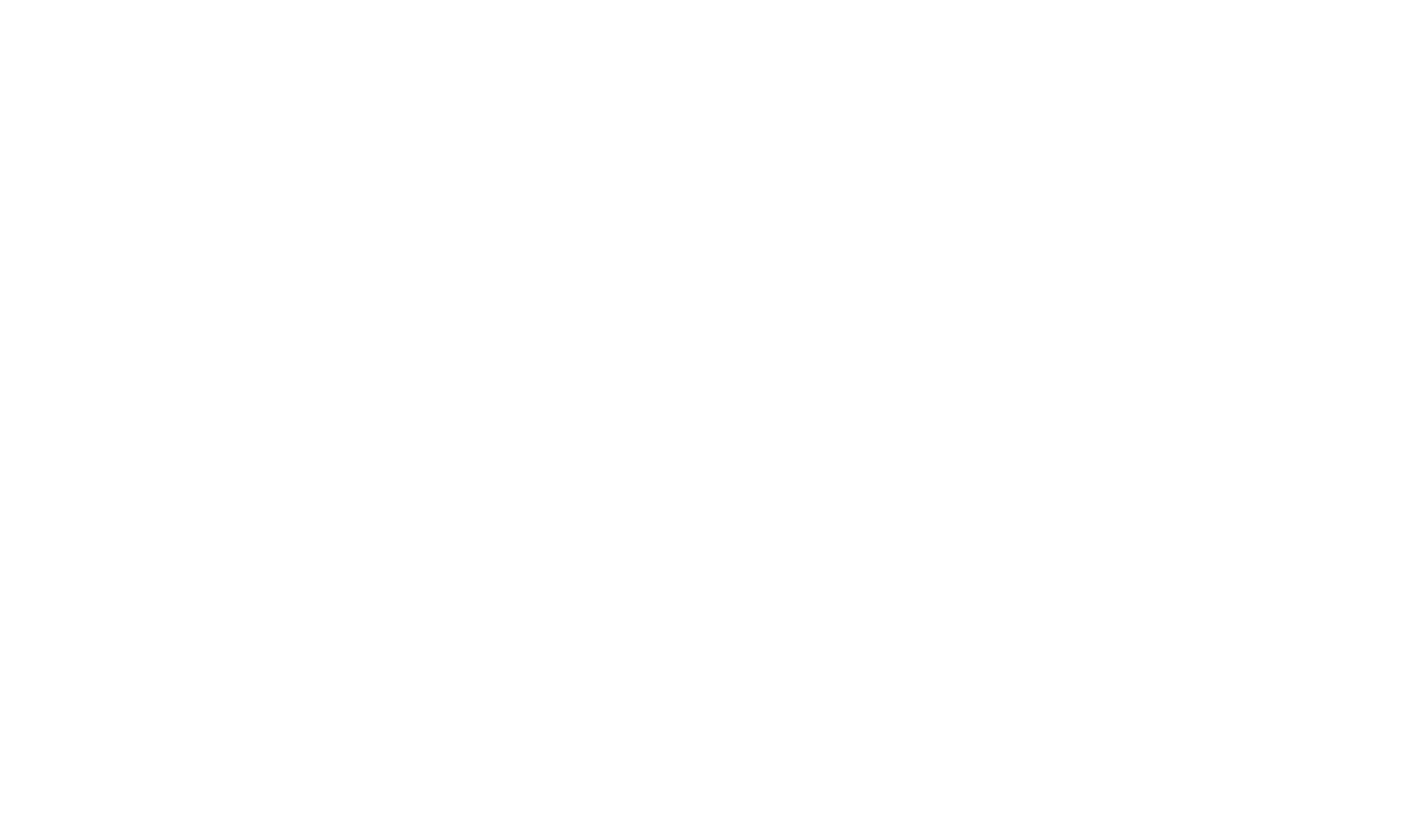 scroll, scrollTop: 0, scrollLeft: 0, axis: both 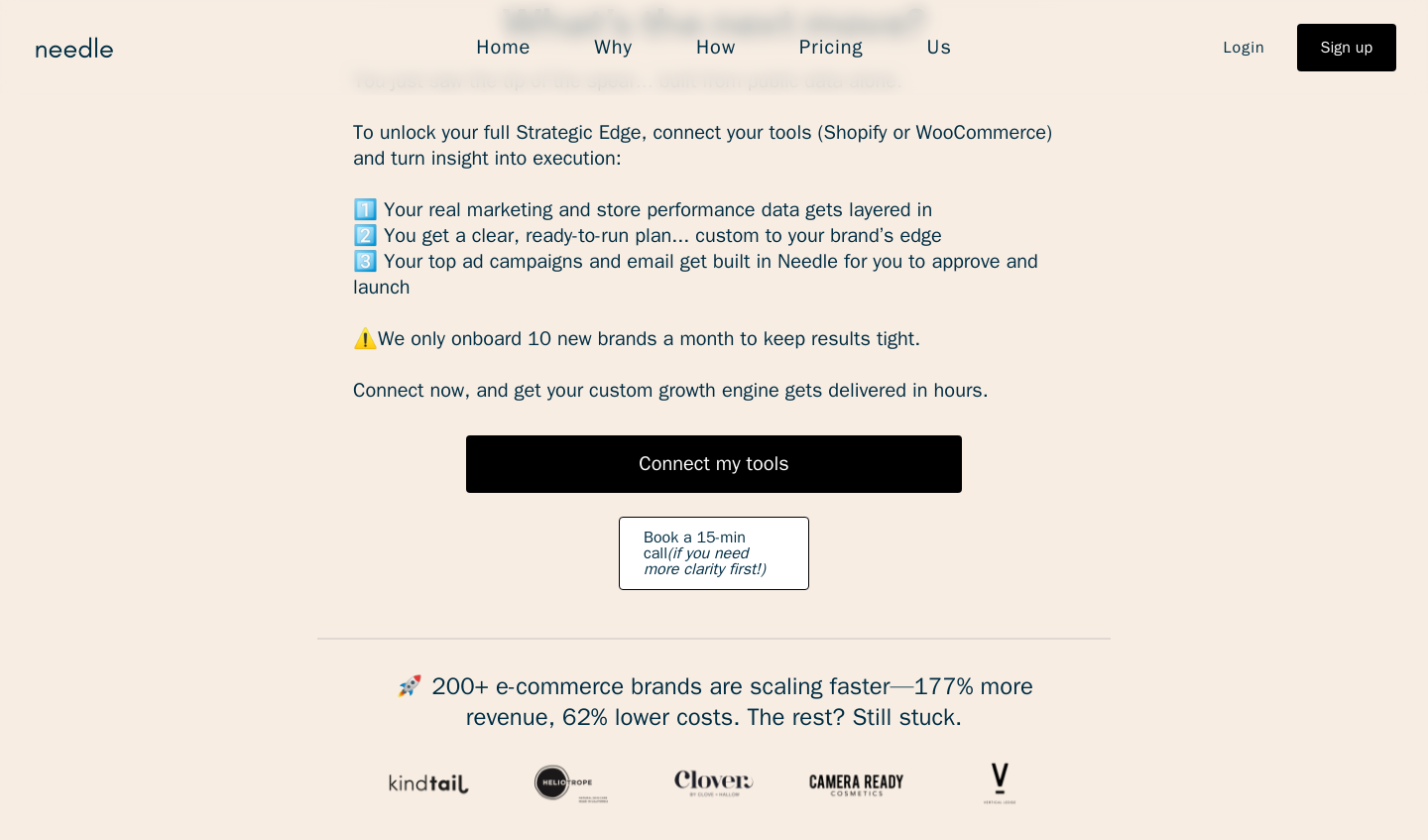 click on "You just saw the tip of the spear... built from public data alone. ‍ To unlock your full Strategic Edge, connect your tools (Shopify or WooCommerce) and turn insight into execution: ‍ 1️⃣ Your real marketing and store performance data gets layered in 2️⃣ You get a clear, ready-to-run plan... custom to your brand’s edge 3️⃣ Your top ad campaigns and email get built in Needle for you to approve and launch ‍ ⚠️  We only onboard 10 new brands a month to keep results tight. ‍ Connect now, and get your custom growth engine gets delivered in hours." at bounding box center (714, 236) 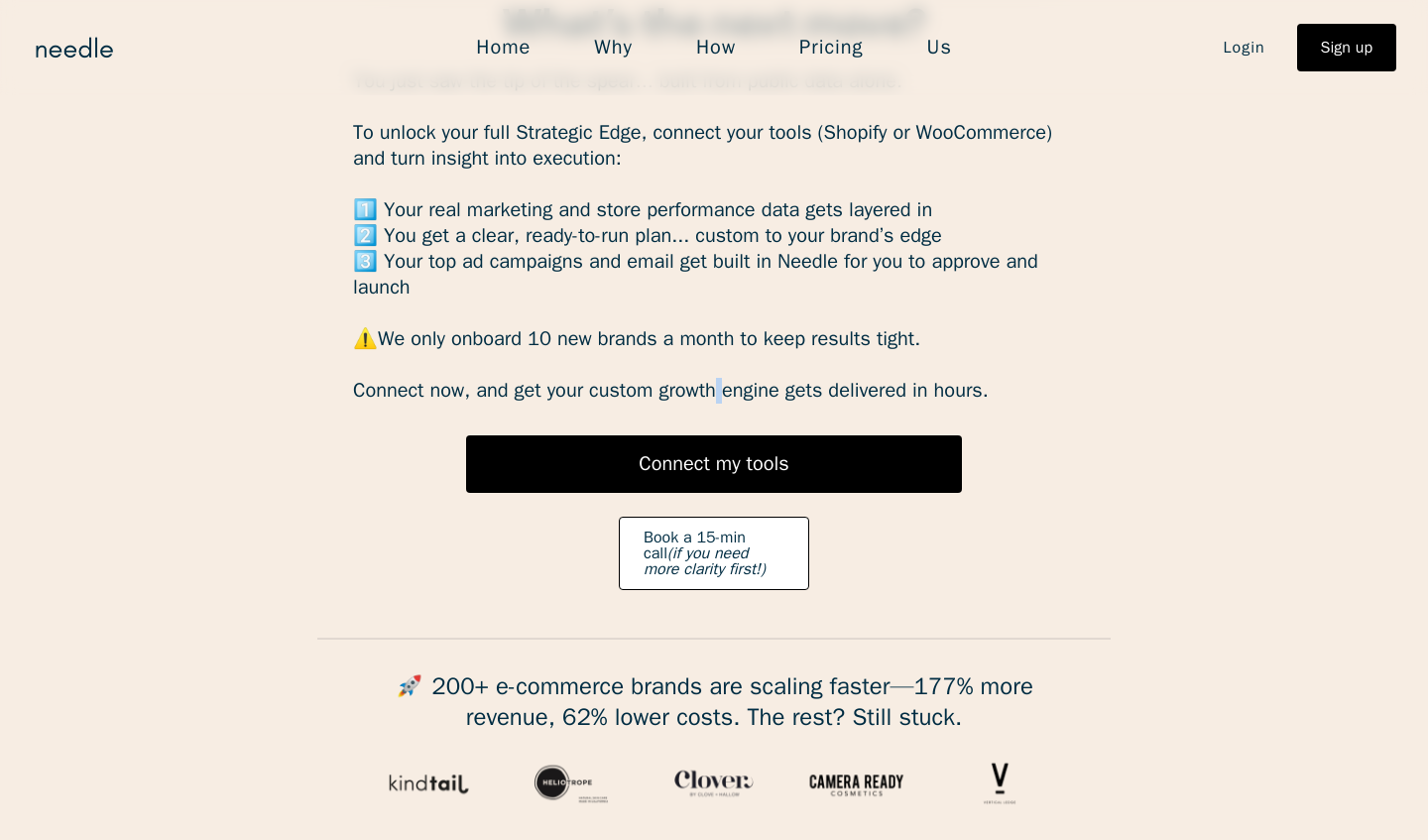 click on "You just saw the tip of the spear... built from public data alone. ‍ To unlock your full Strategic Edge, connect your tools (Shopify or WooCommerce) and turn insight into execution: ‍ 1️⃣ Your real marketing and store performance data gets layered in 2️⃣ You get a clear, ready-to-run plan... custom to your brand’s edge 3️⃣ Your top ad campaigns and email get built in Needle for you to approve and launch ‍ ⚠️  We only onboard 10 new brands a month to keep results tight. ‍ Connect now, and get your custom growth engine gets delivered in hours." at bounding box center [714, 236] 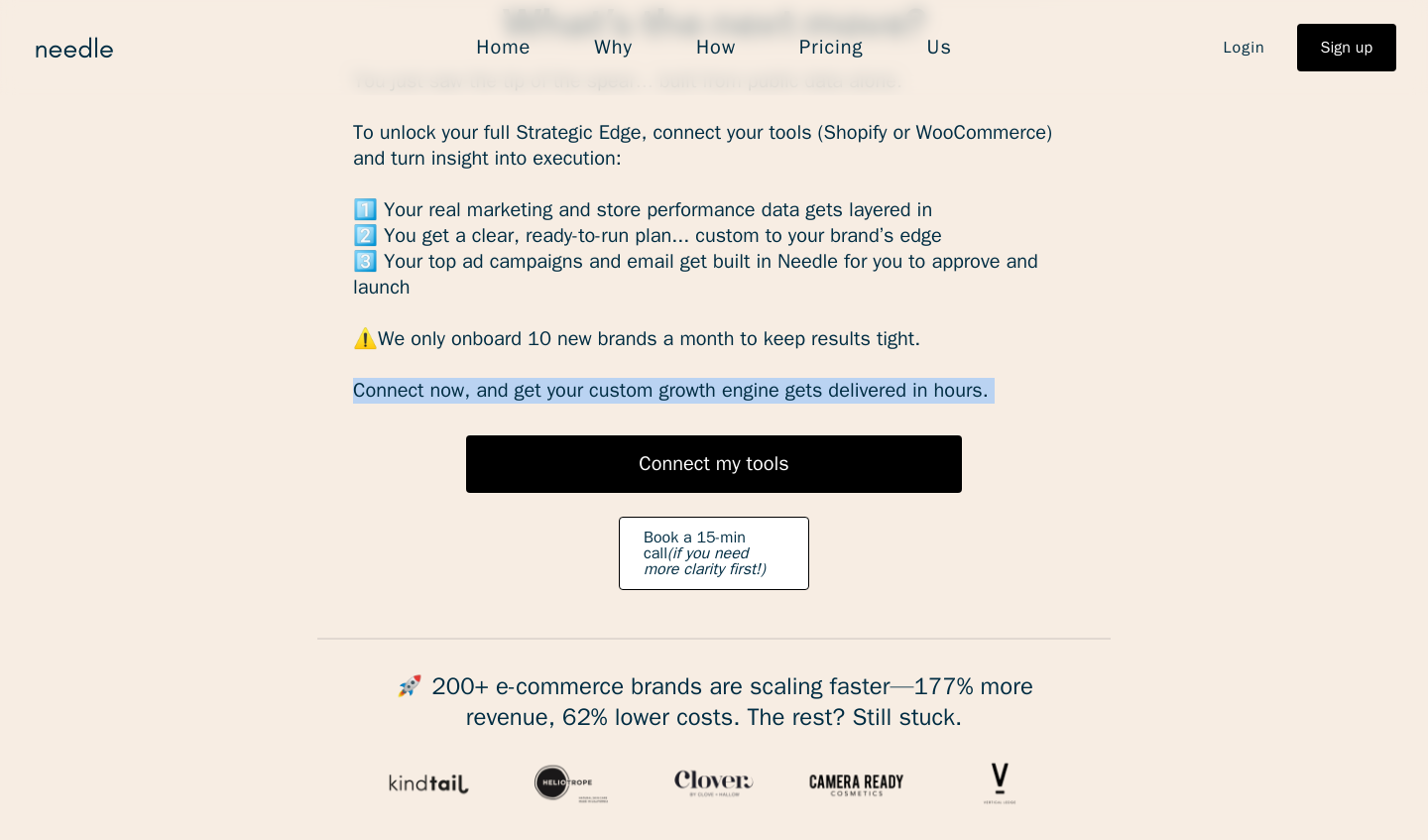 click on "You just saw the tip of the spear... built from public data alone. ‍ To unlock your full Strategic Edge, connect your tools (Shopify or WooCommerce) and turn insight into execution: ‍ 1️⃣ Your real marketing and store performance data gets layered in 2️⃣ You get a clear, ready-to-run plan... custom to your brand’s edge 3️⃣ Your top ad campaigns and email get built in Needle for you to approve and launch ‍ ⚠️  We only onboard 10 new brands a month to keep results tight. ‍ Connect now, and get your custom growth engine gets delivered in hours." at bounding box center [714, 236] 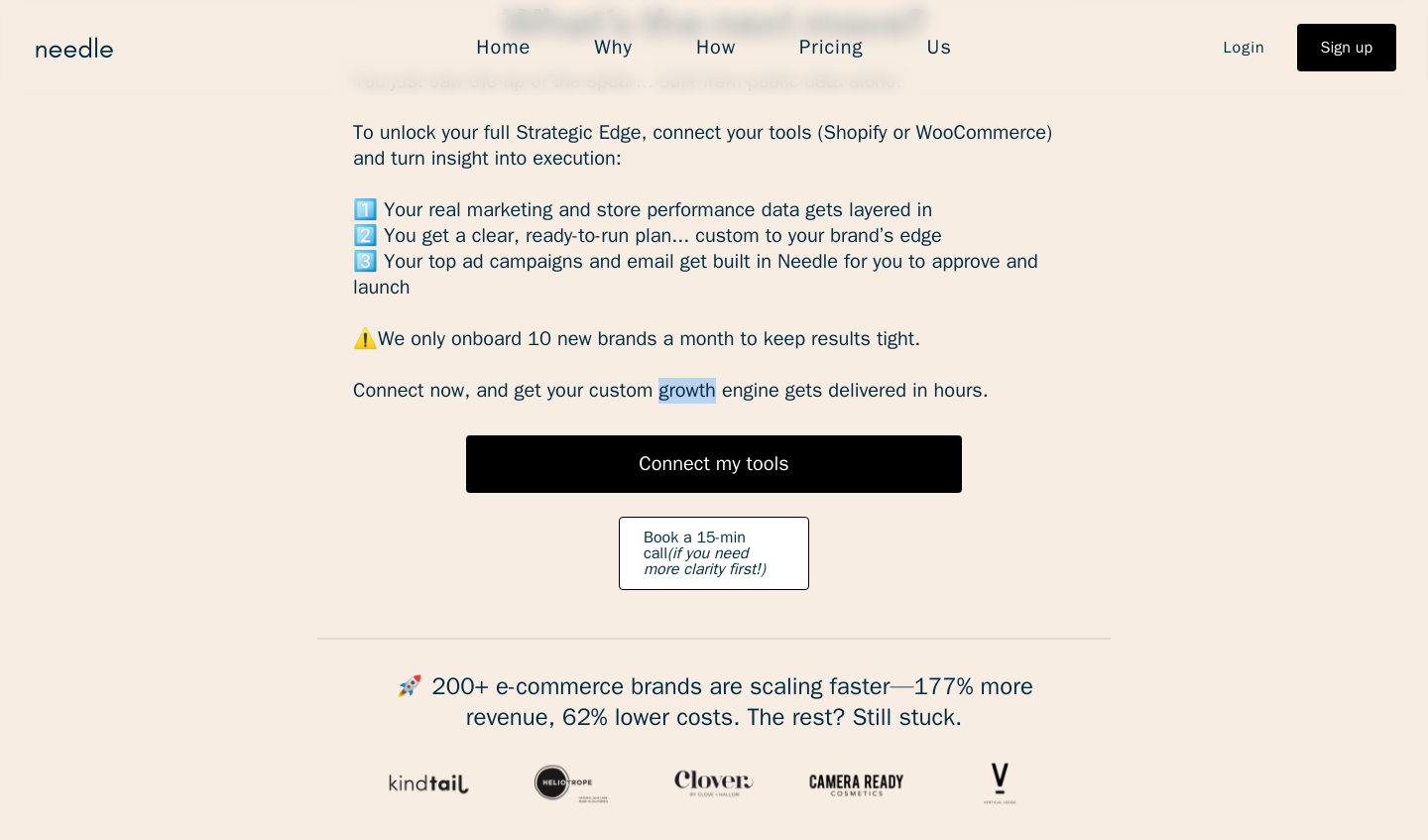 click on "You just saw the tip of the spear... built from public data alone. ‍ To unlock your full Strategic Edge, connect your tools (Shopify or WooCommerce) and turn insight into execution: ‍ 1️⃣ Your real marketing and store performance data gets layered in 2️⃣ You get a clear, ready-to-run plan... custom to your brand’s edge 3️⃣ Your top ad campaigns and email get built in Needle for you to approve and launch ‍ ⚠️  We only onboard 10 new brands a month to keep results tight. ‍ Connect now, and get your custom growth engine gets delivered in hours." at bounding box center [714, 236] 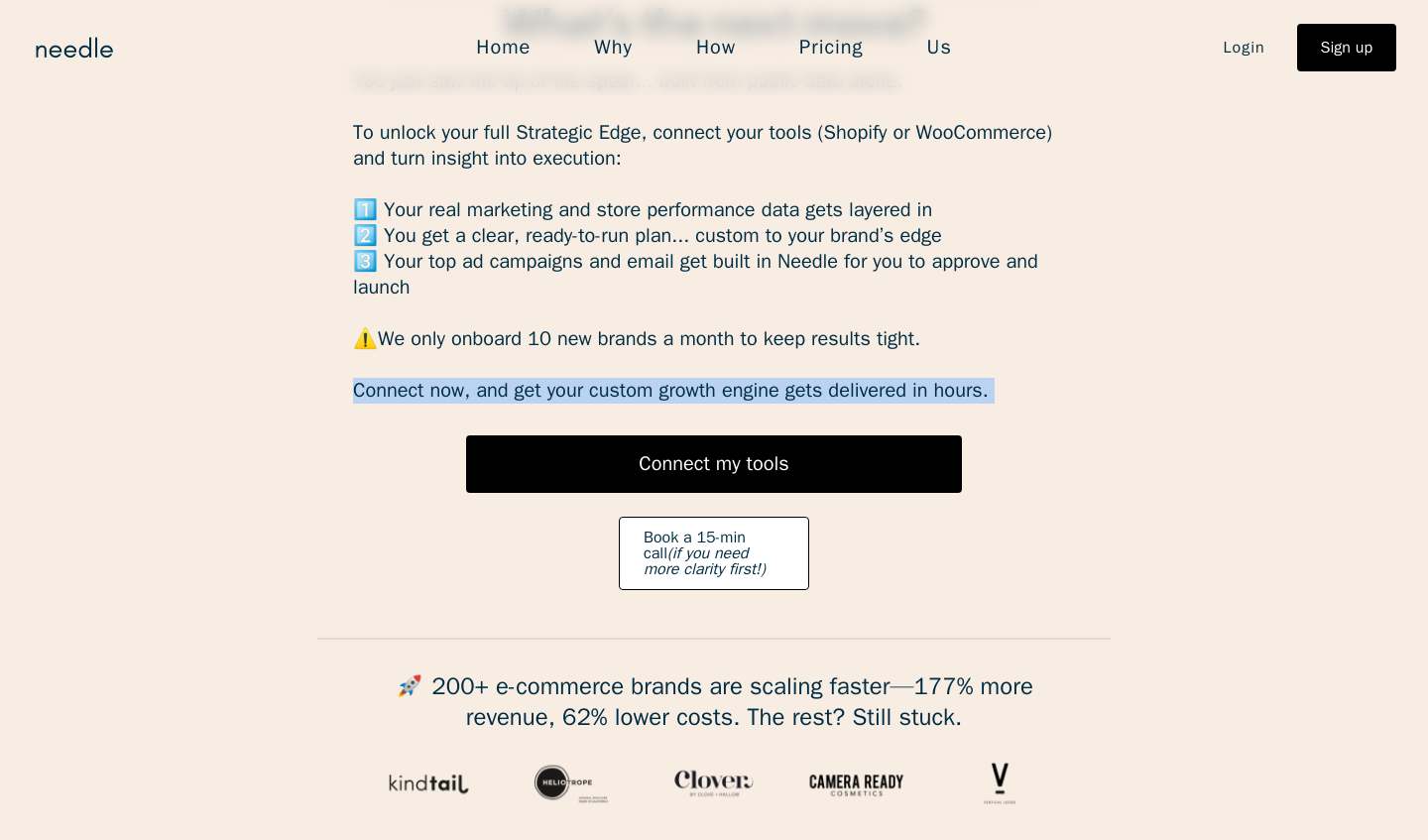 click on "You just saw the tip of the spear... built from public data alone. ‍ To unlock your full Strategic Edge, connect your tools (Shopify or WooCommerce) and turn insight into execution: ‍ 1️⃣ Your real marketing and store performance data gets layered in 2️⃣ You get a clear, ready-to-run plan... custom to your brand’s edge 3️⃣ Your top ad campaigns and email get built in Needle for you to approve and launch ‍ ⚠️  We only onboard 10 new brands a month to keep results tight. ‍ Connect now, and get your custom growth engine gets delivered in hours." at bounding box center [714, 236] 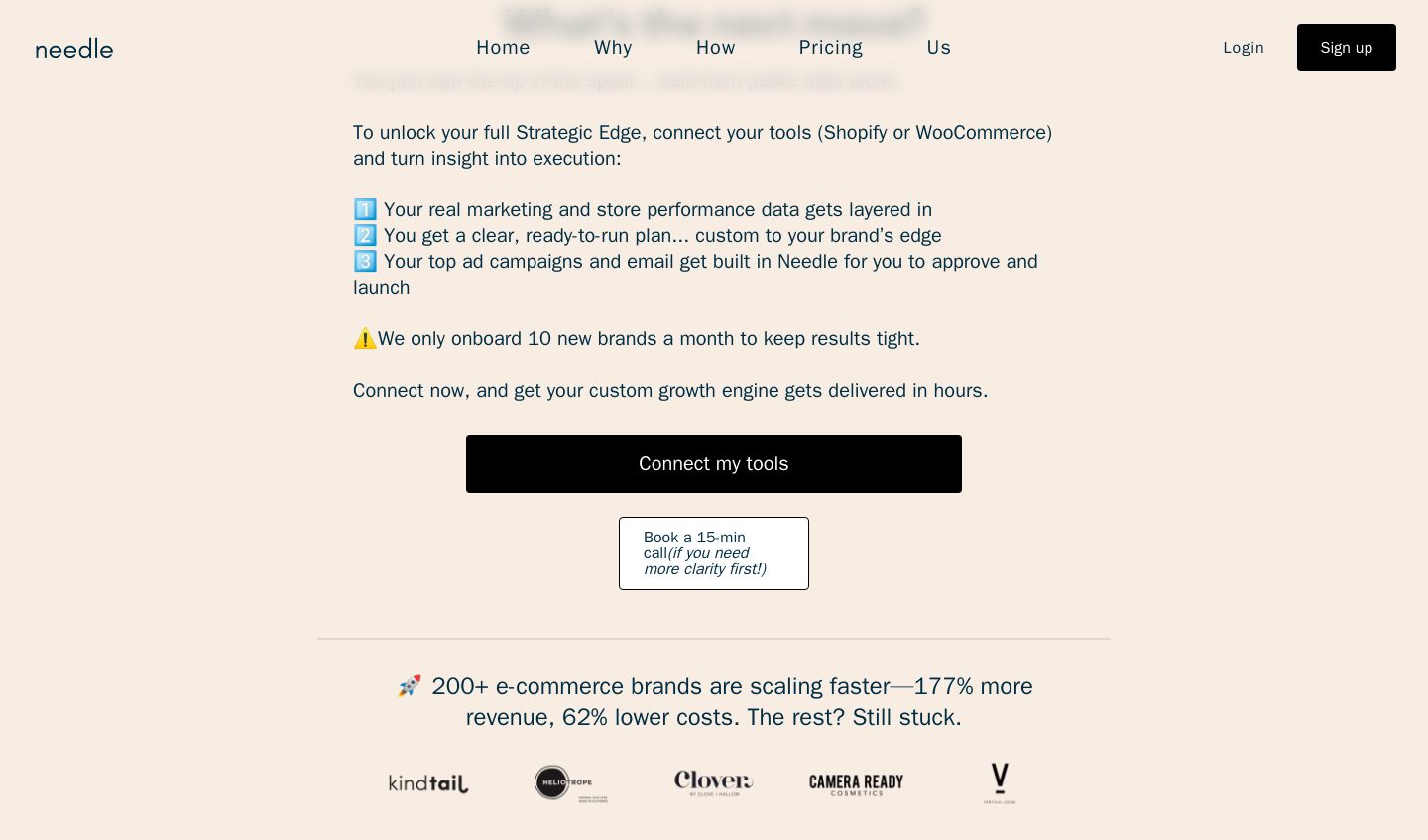 click on "Connect my tools Book a 15-min call  (if you need more clarity first!)" at bounding box center (714, 513) 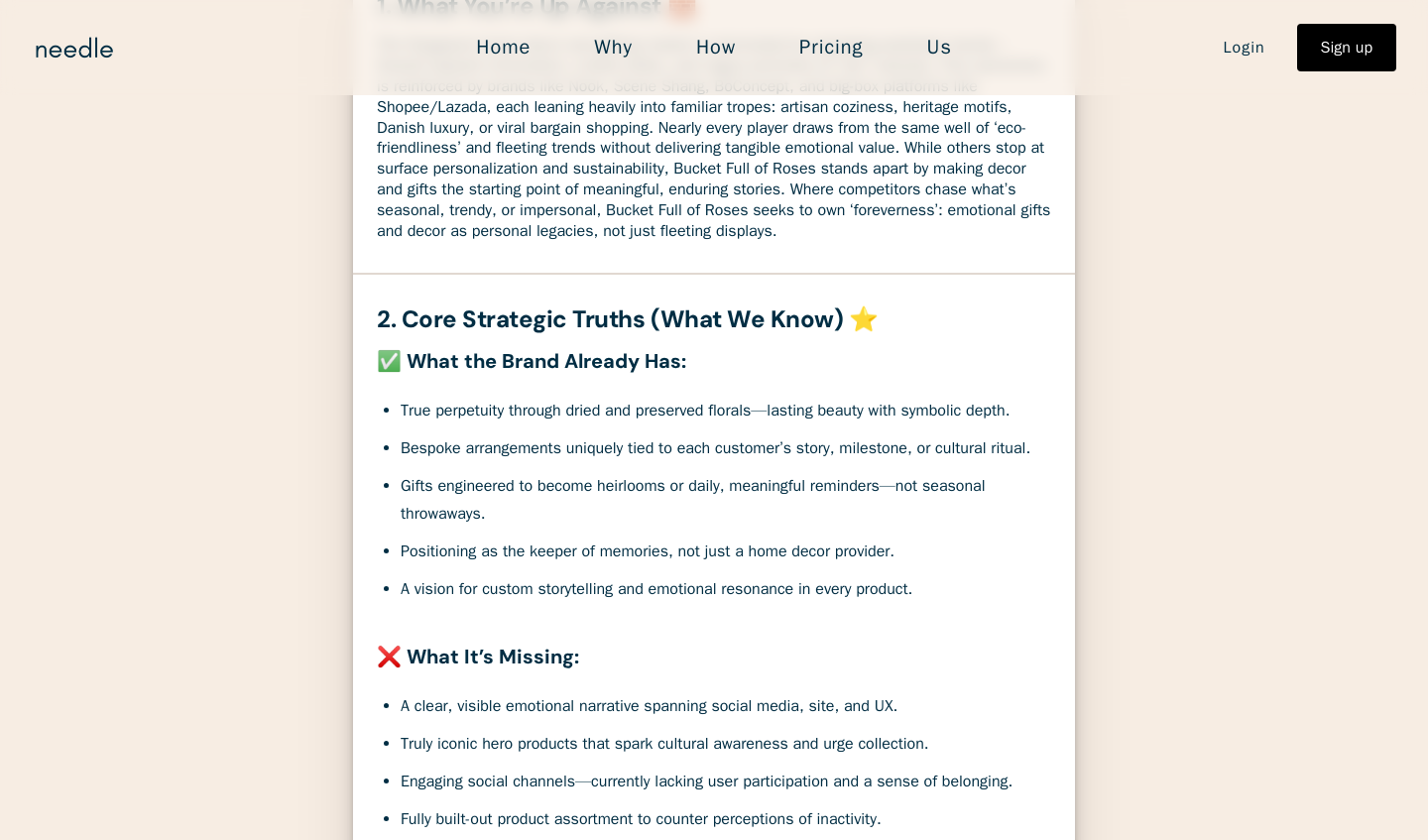 scroll, scrollTop: 0, scrollLeft: 0, axis: both 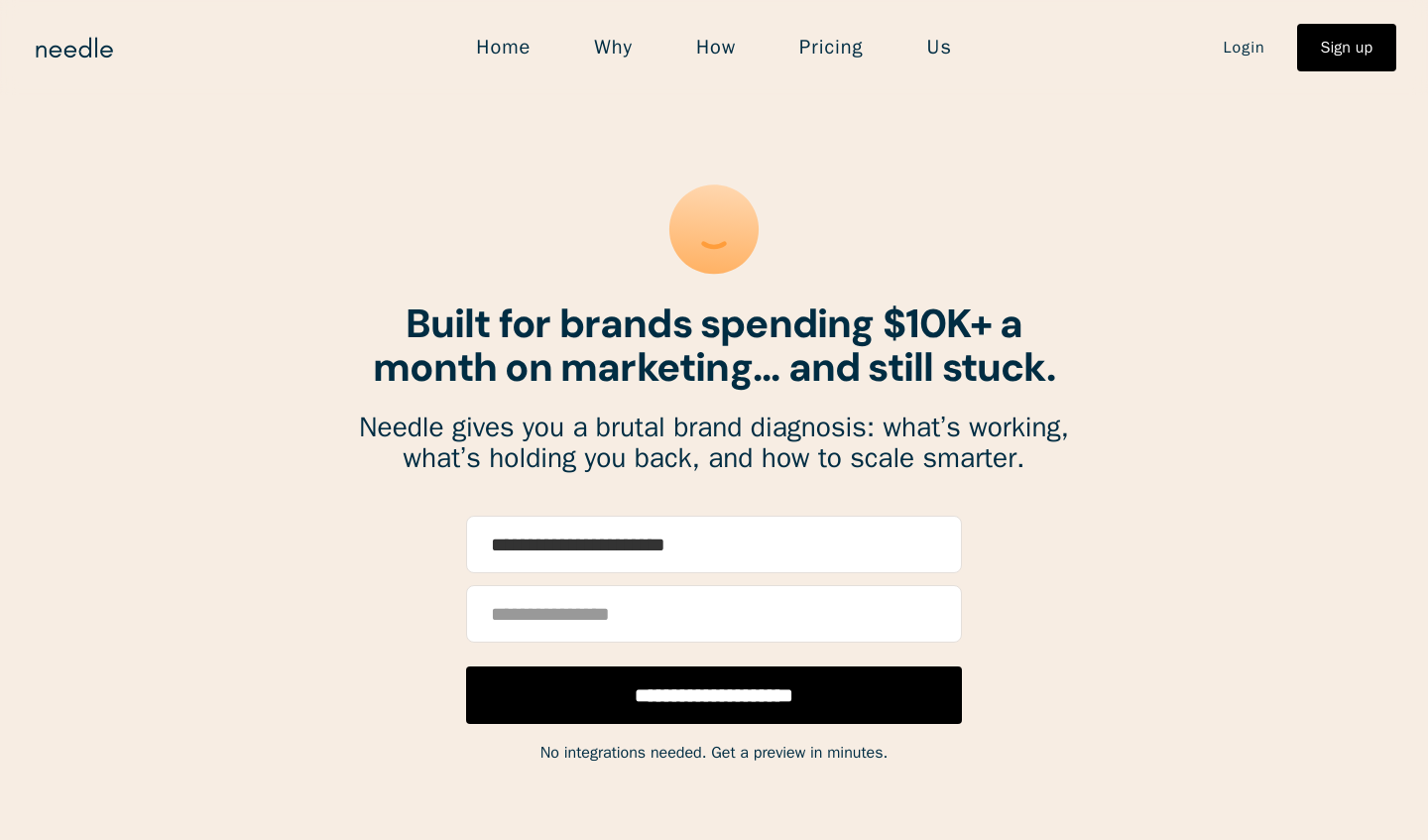type on "**********" 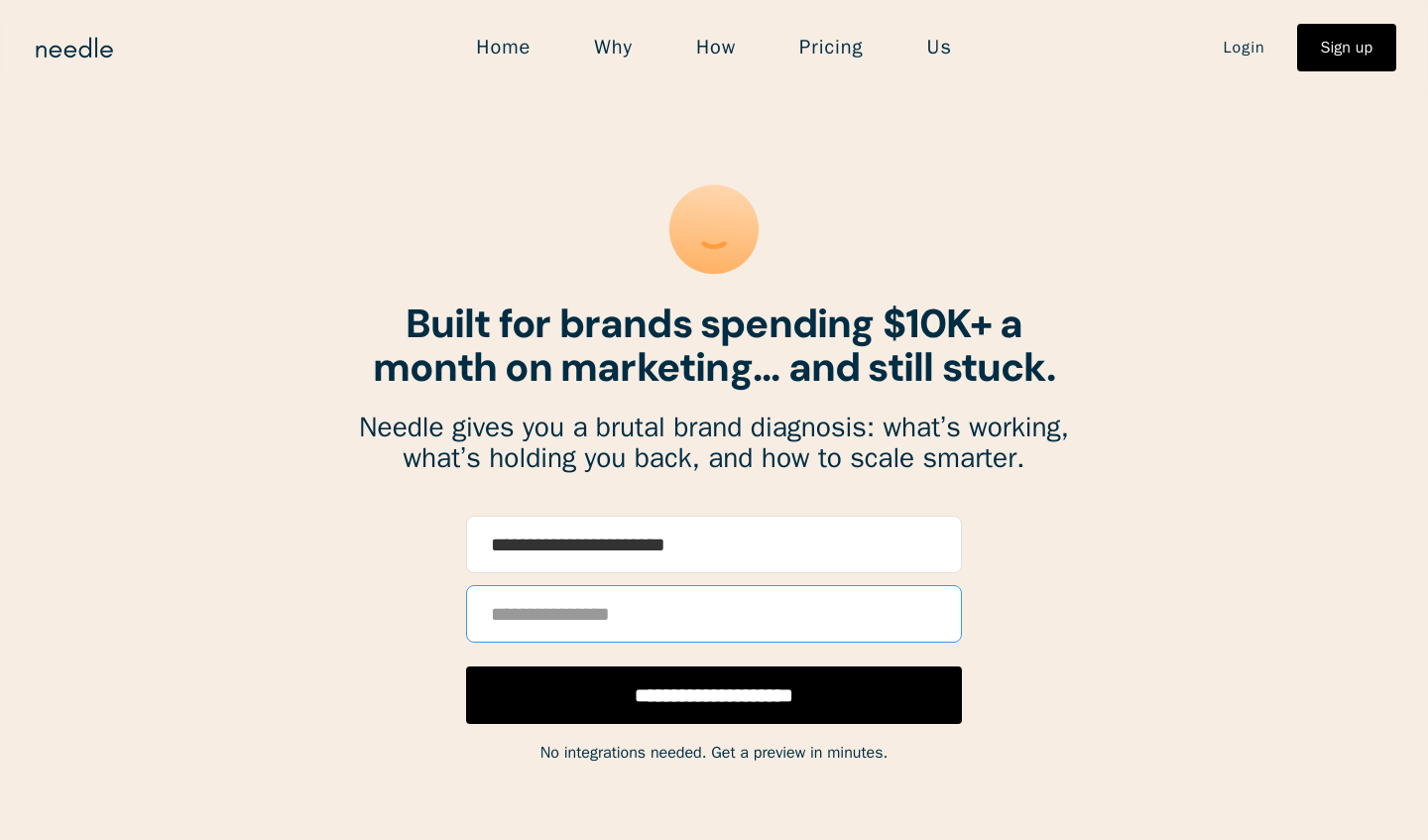 click at bounding box center (714, 614) 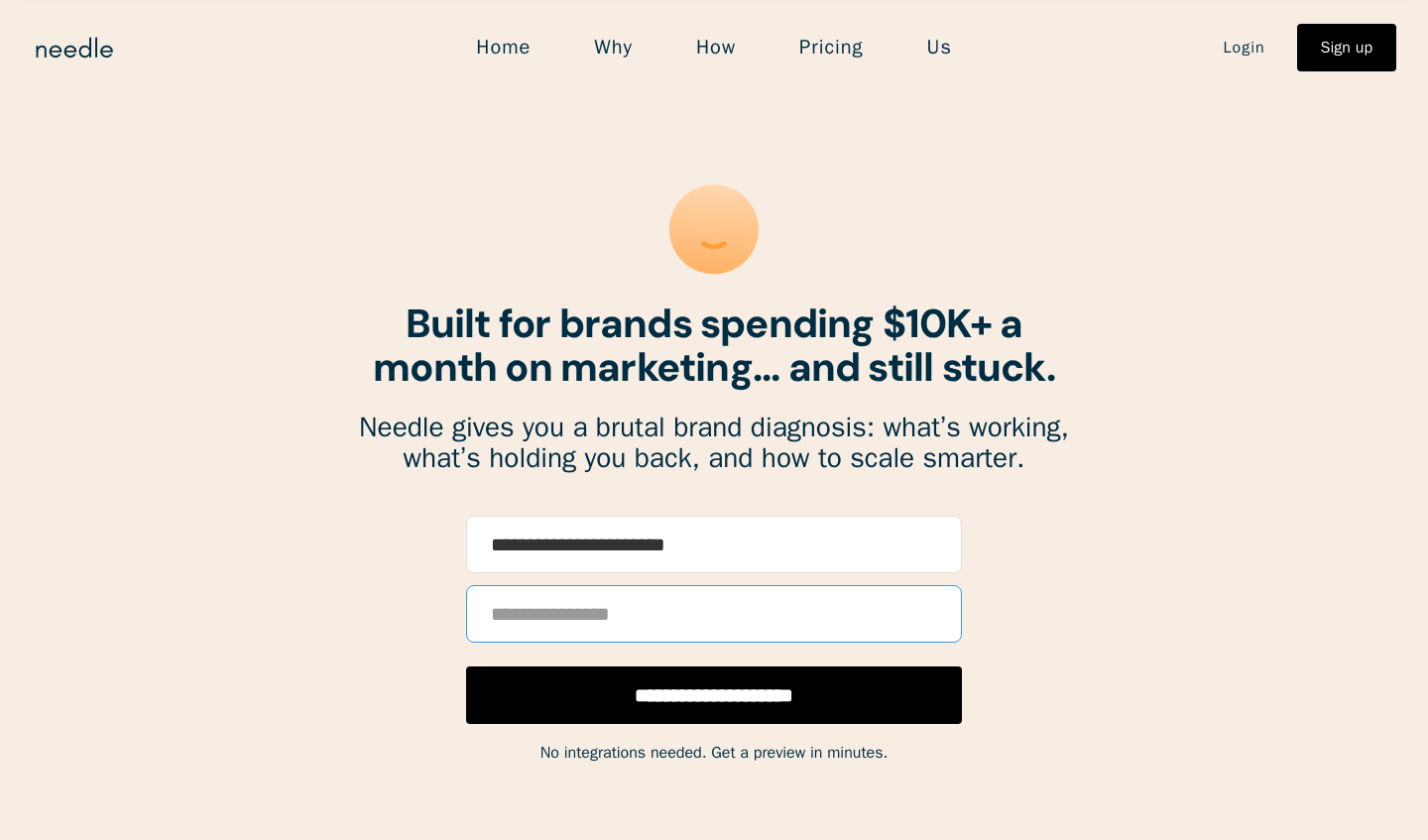 type on "**********" 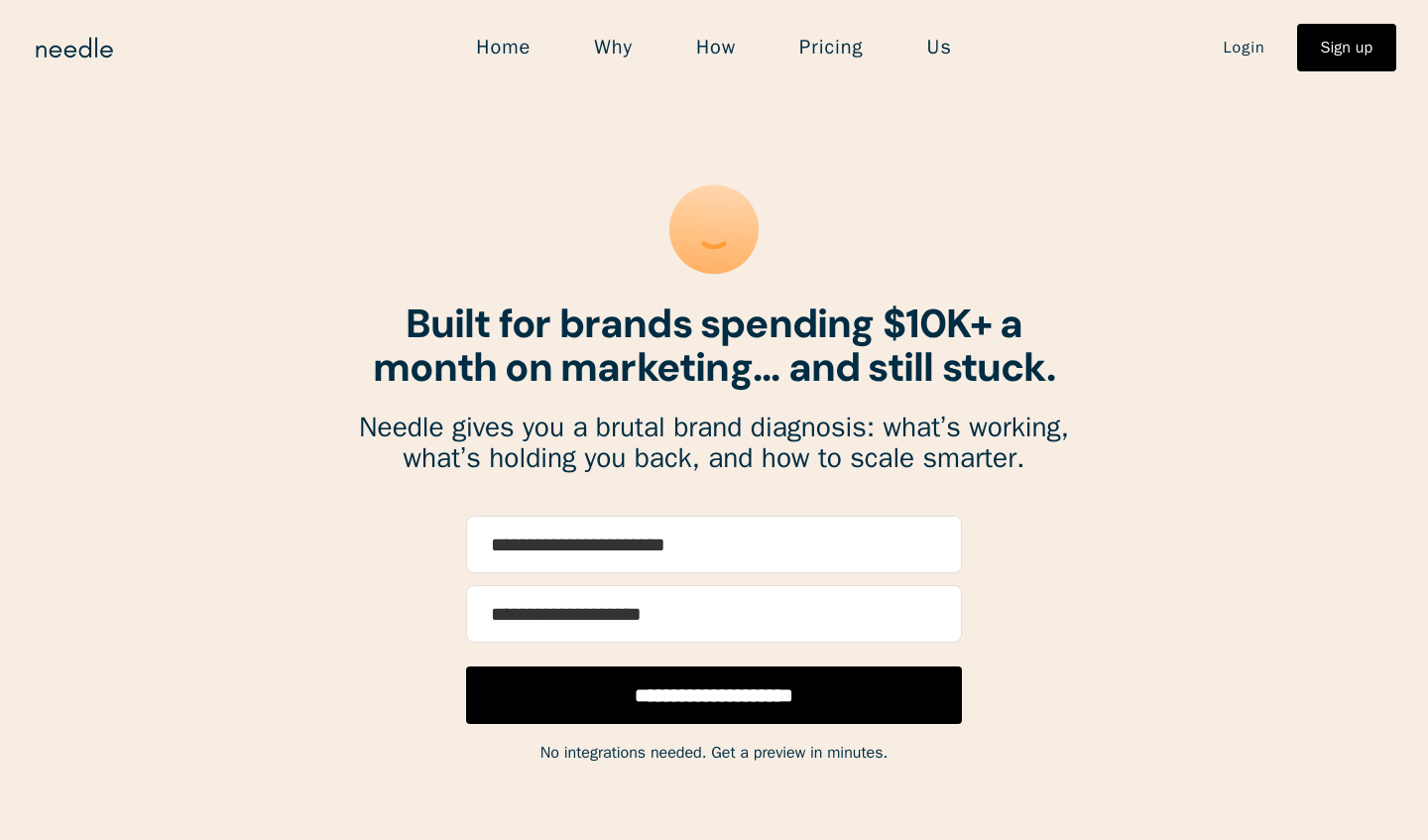 click on "**********" at bounding box center (714, 695) 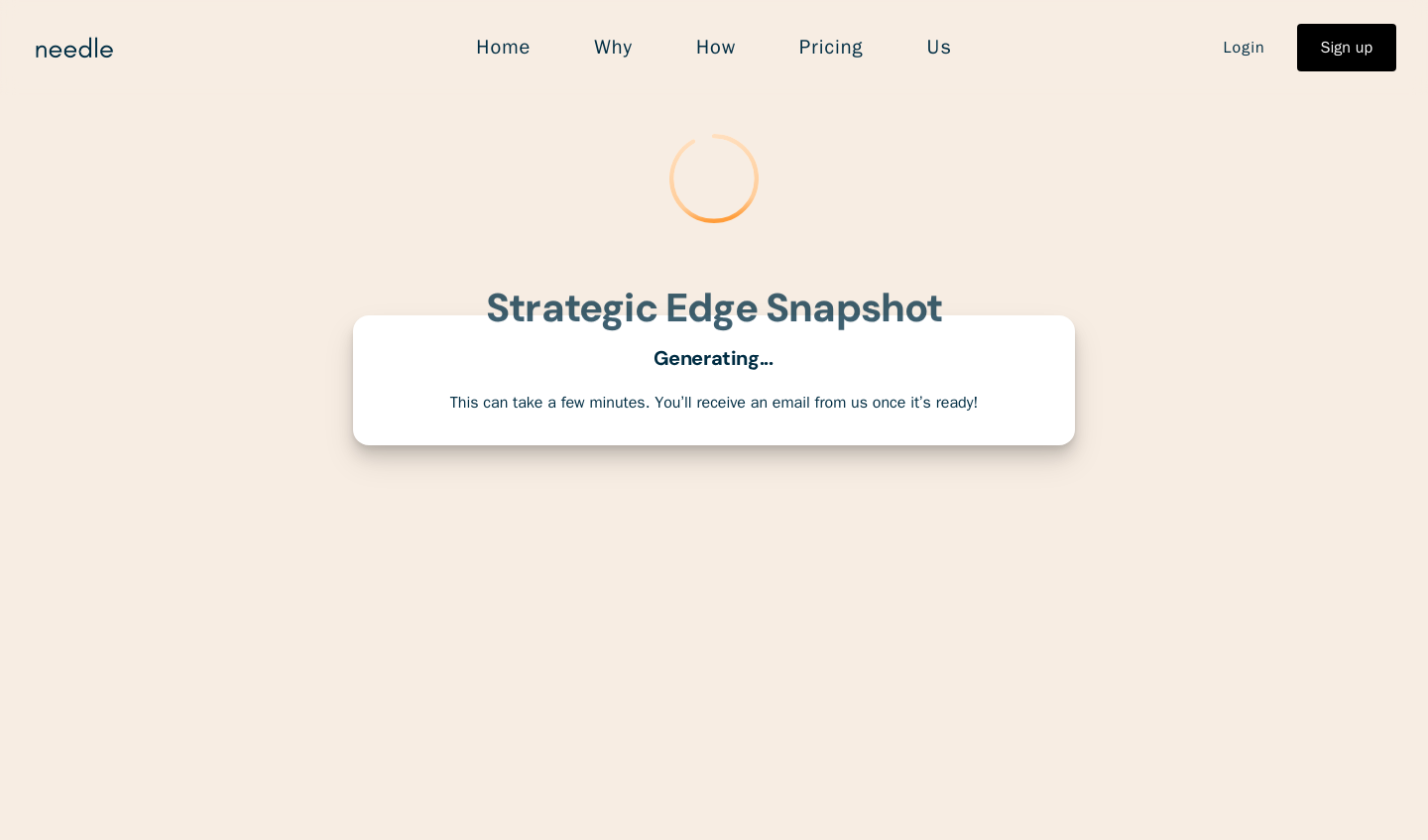 scroll, scrollTop: 0, scrollLeft: 0, axis: both 